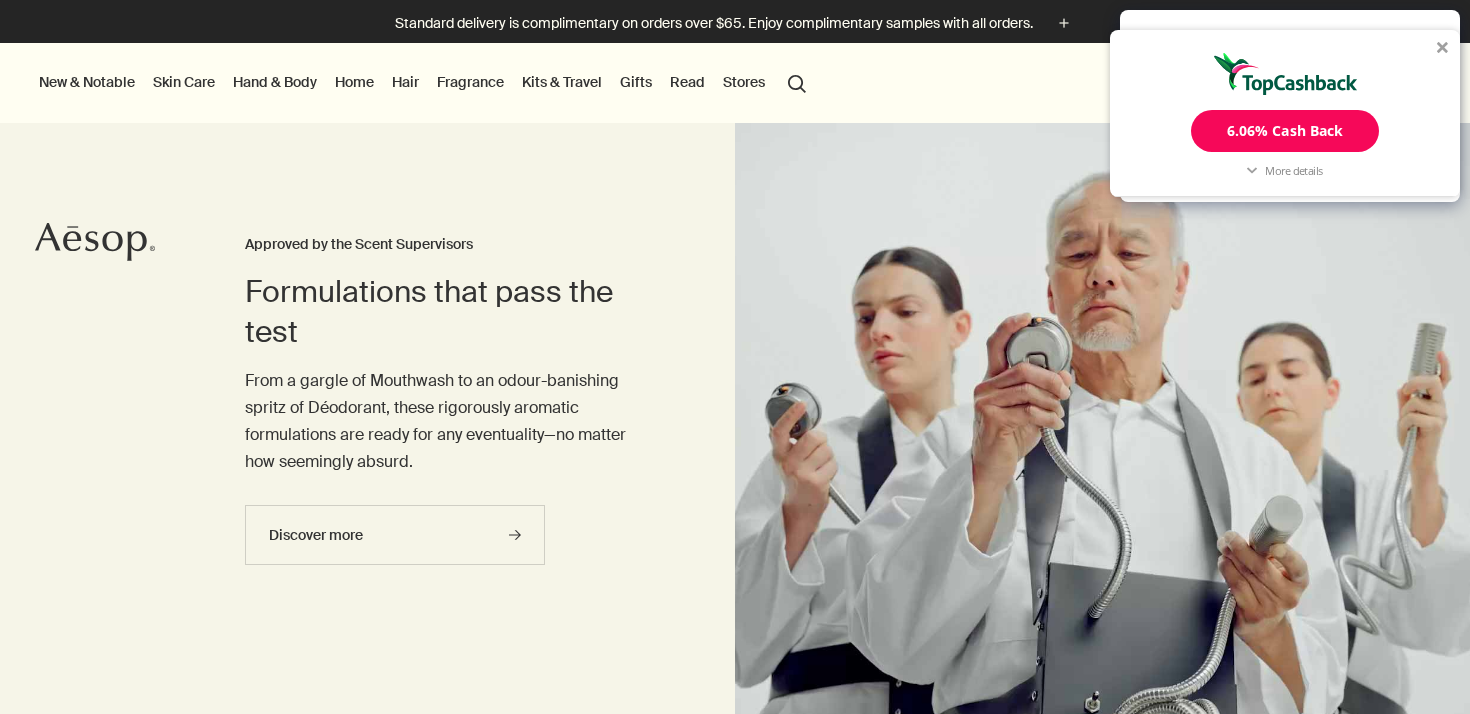 scroll, scrollTop: 0, scrollLeft: 0, axis: both 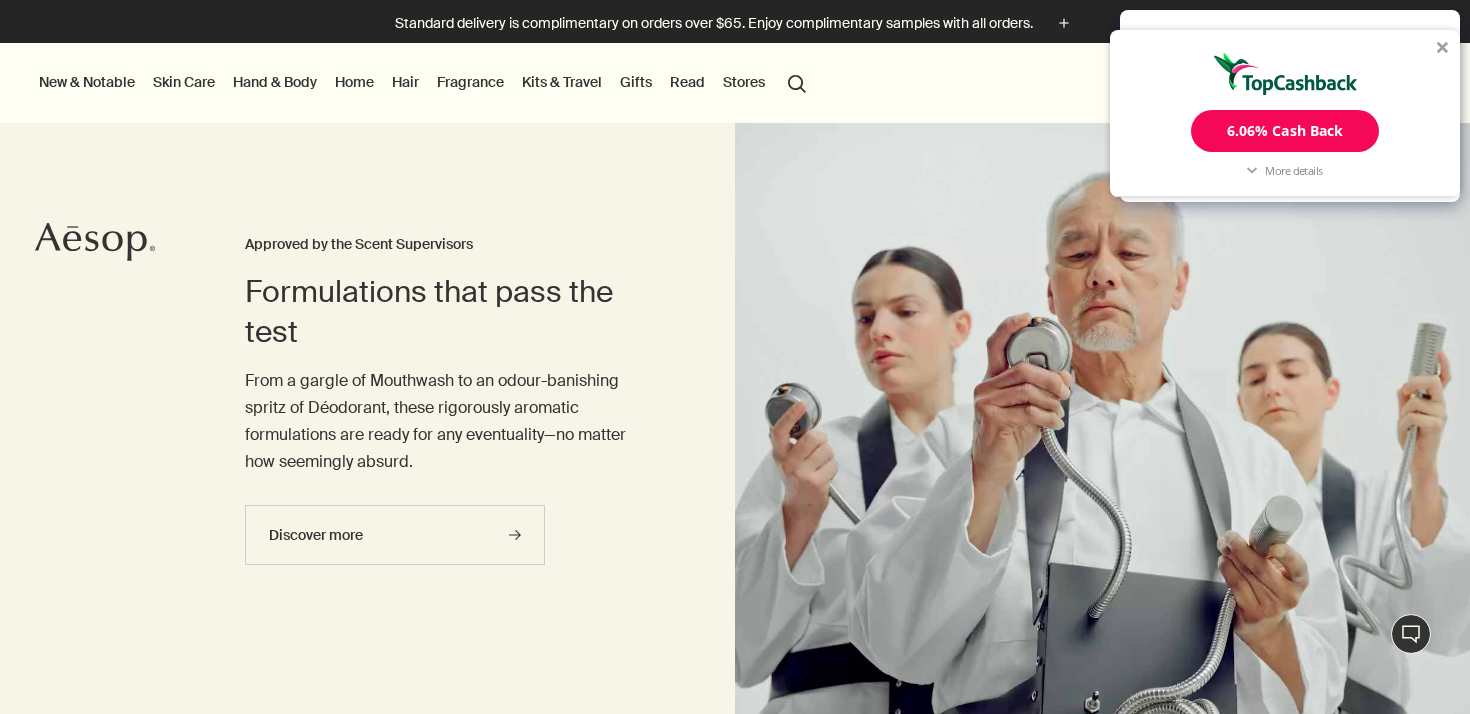click on "6.06% Cash Back" at bounding box center [1284, 131] 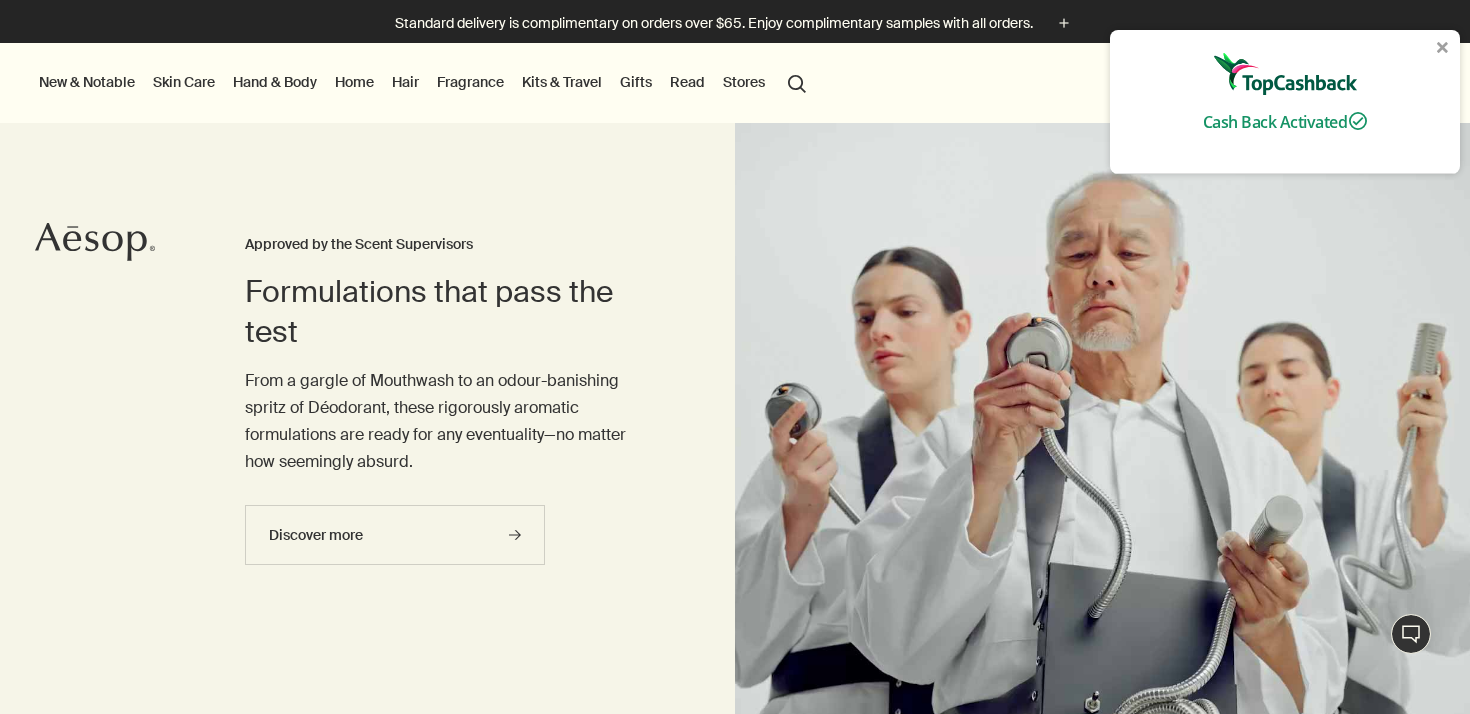 click at bounding box center (1443, 47) 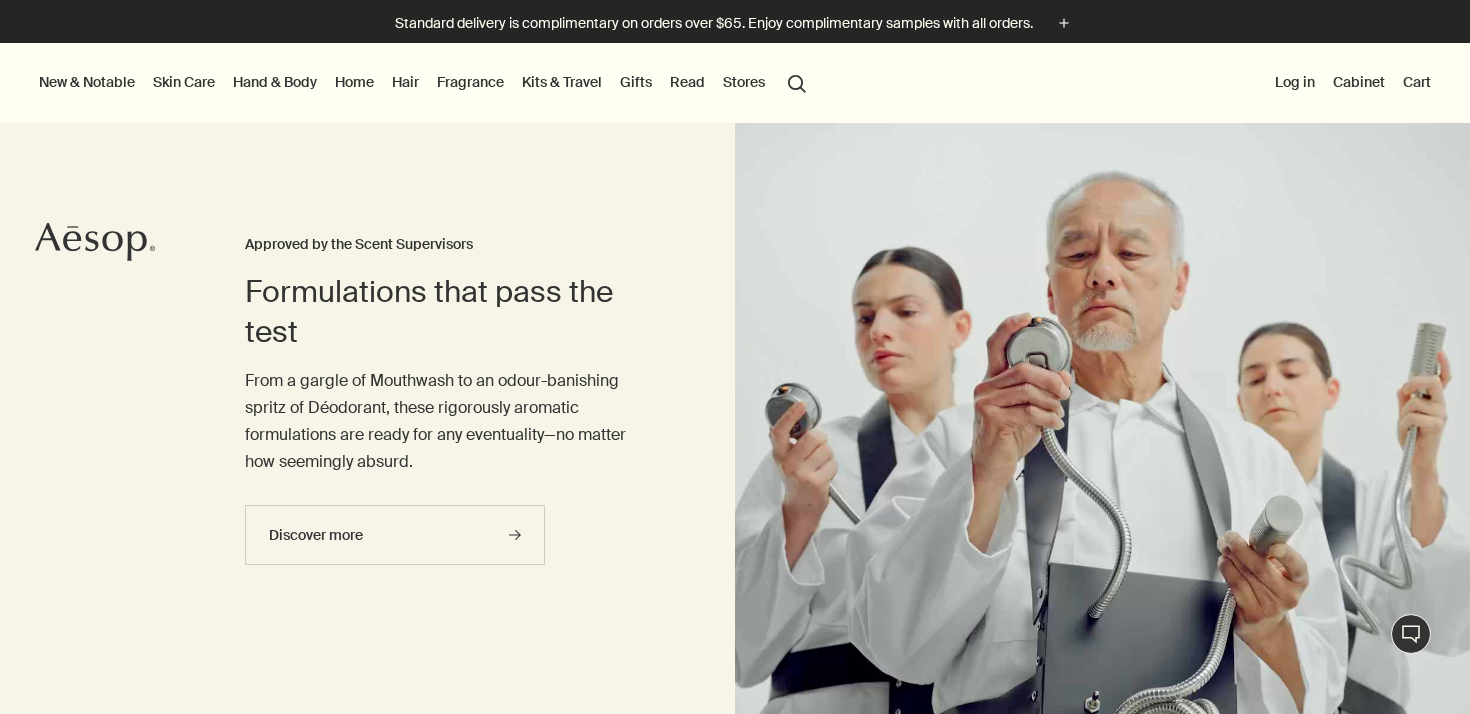 click at bounding box center [7, 735] 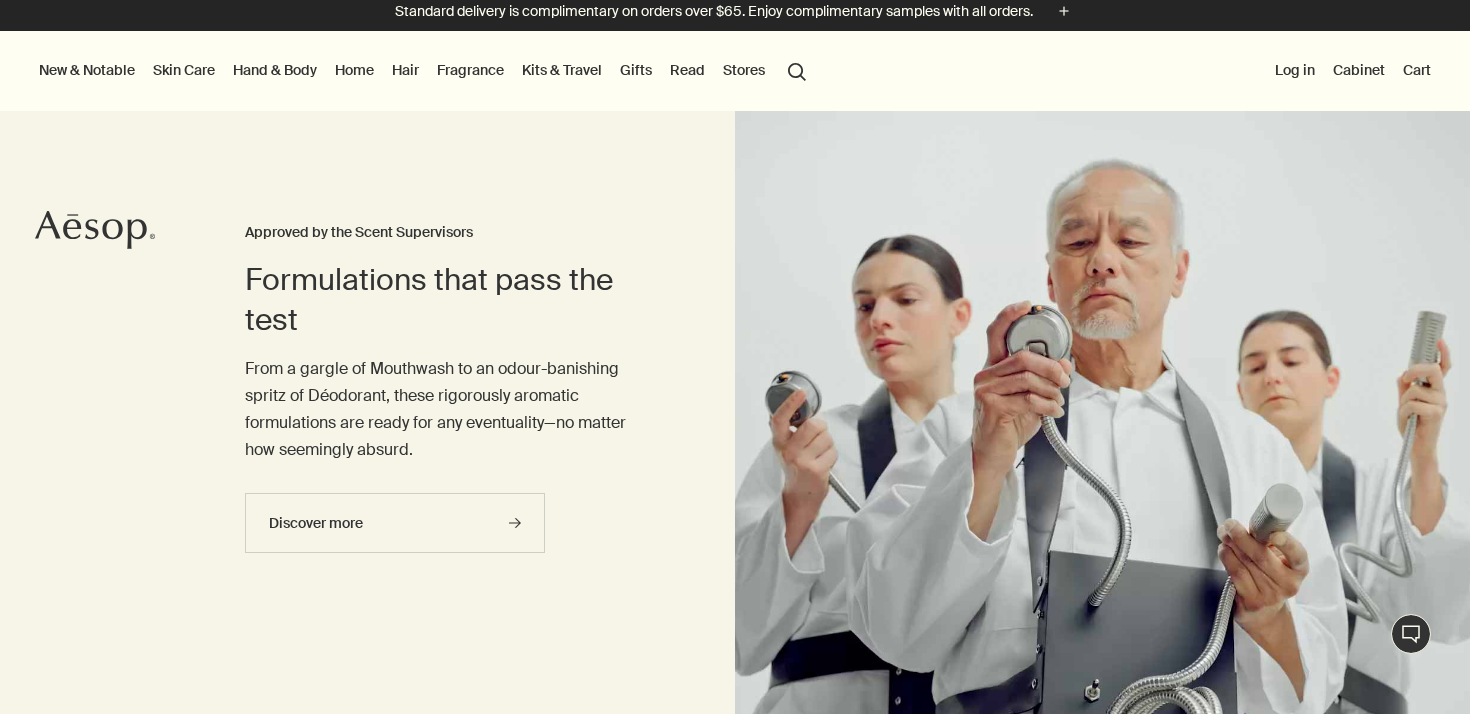 scroll, scrollTop: 10, scrollLeft: 0, axis: vertical 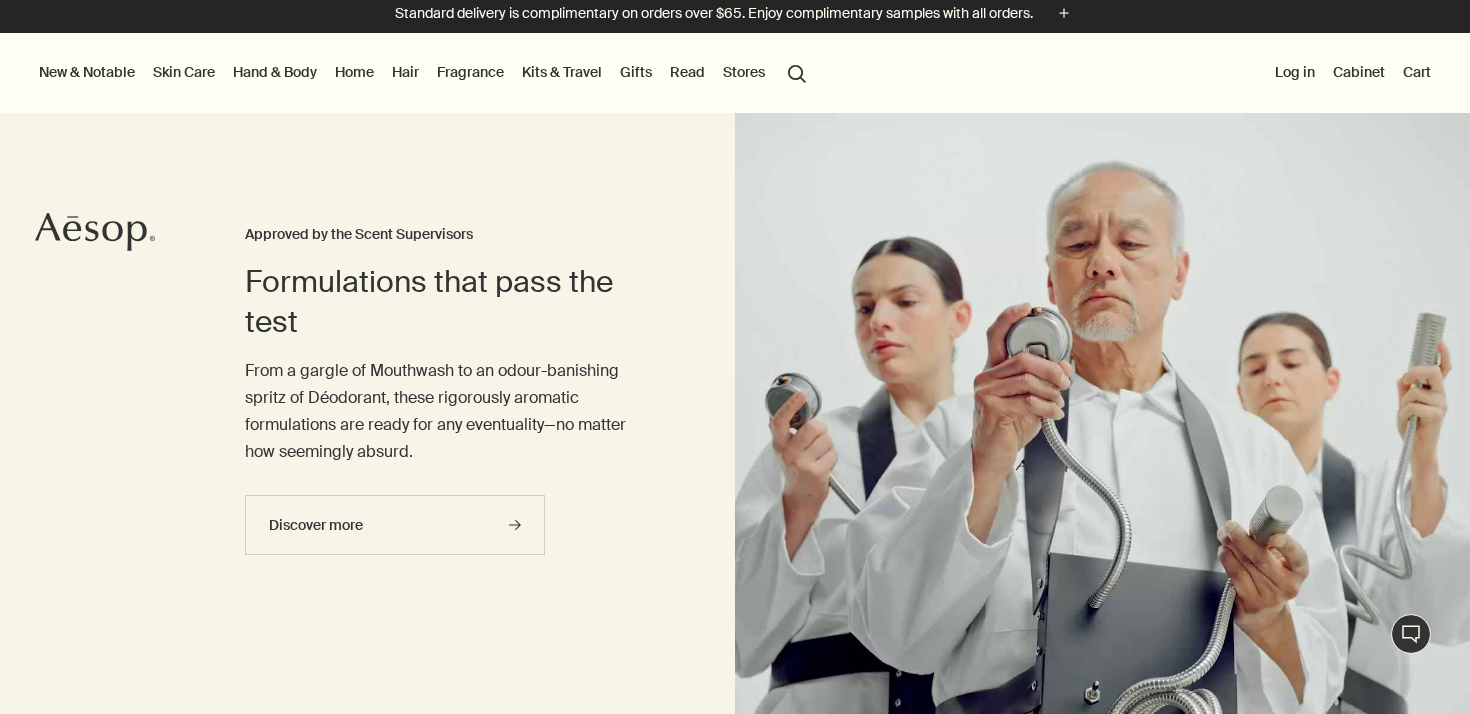 click on "search Search" at bounding box center [797, 72] 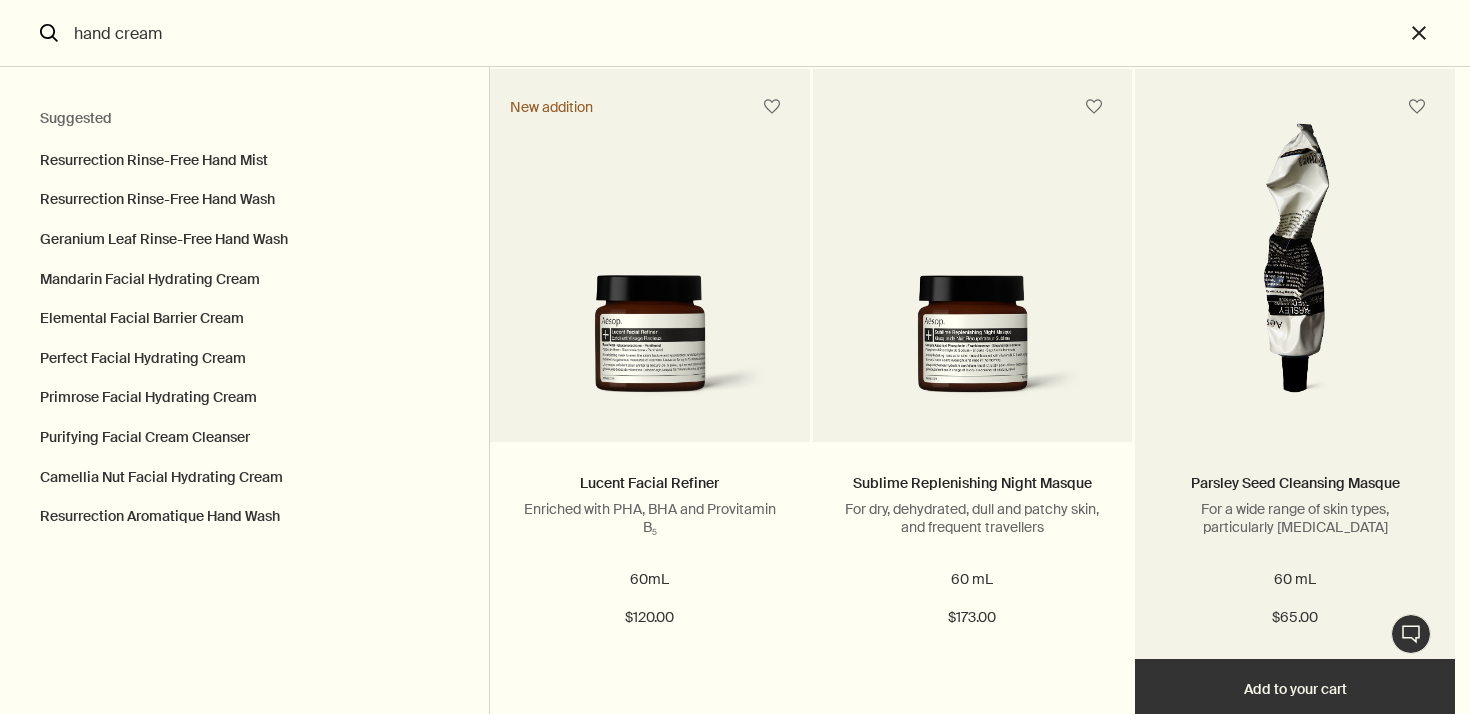 scroll, scrollTop: 4007, scrollLeft: 0, axis: vertical 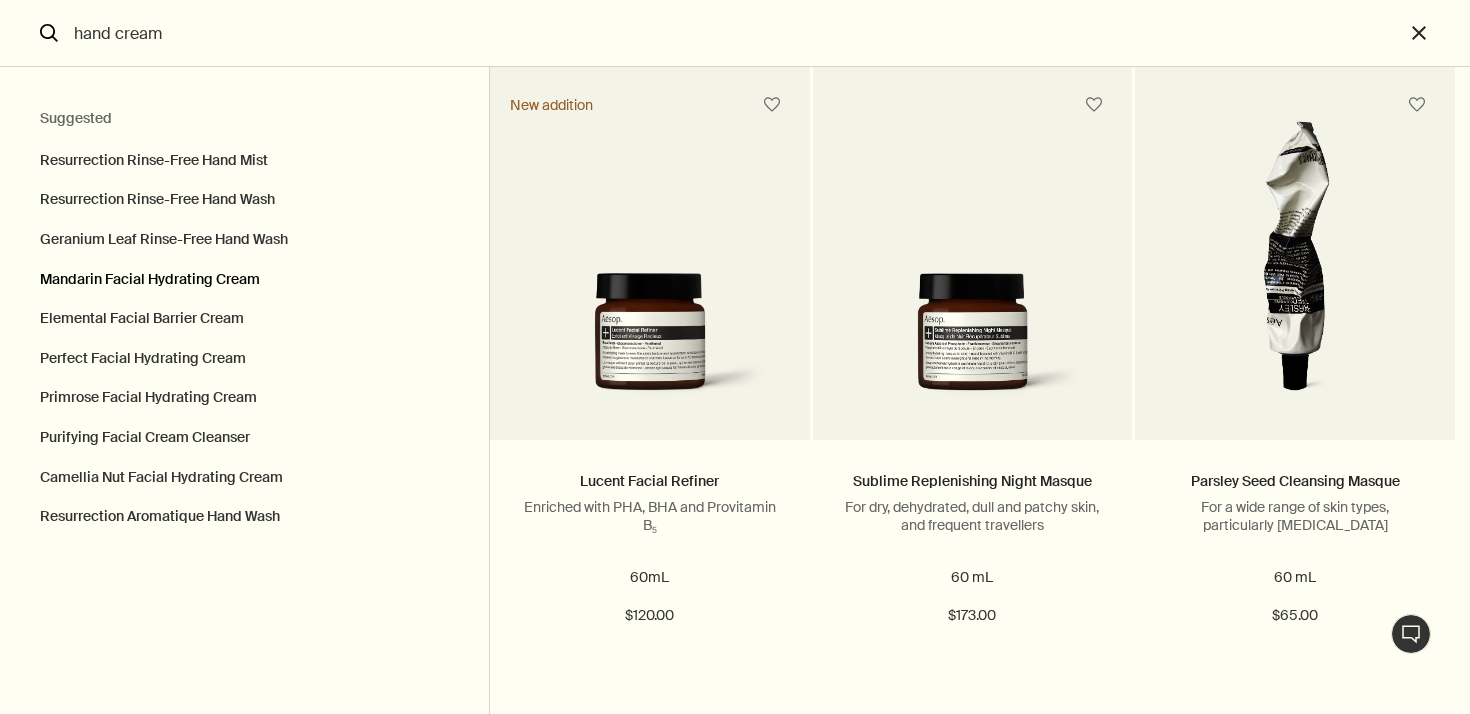 click on "Mandarin Facial Hydrating Cream" at bounding box center (244, 280) 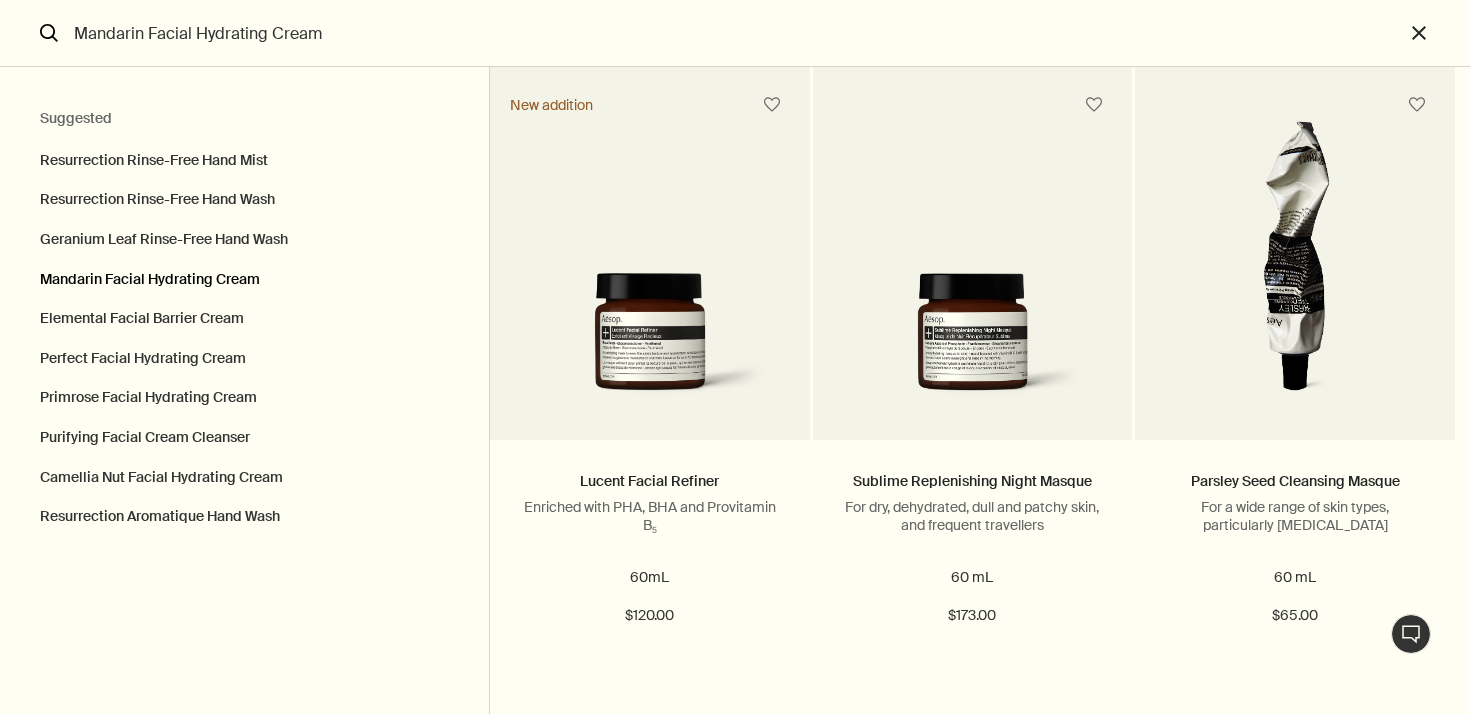scroll, scrollTop: 0, scrollLeft: 0, axis: both 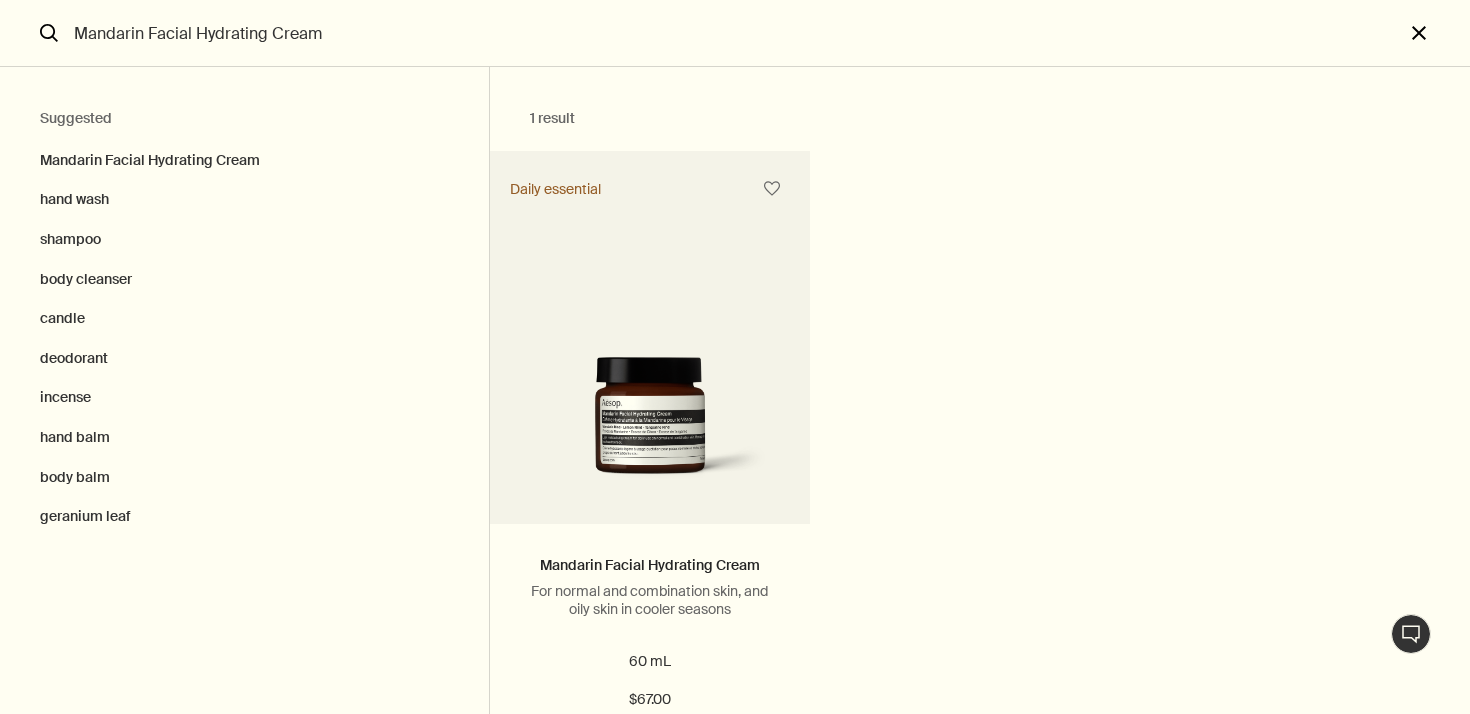 click on "close" at bounding box center (1437, 33) 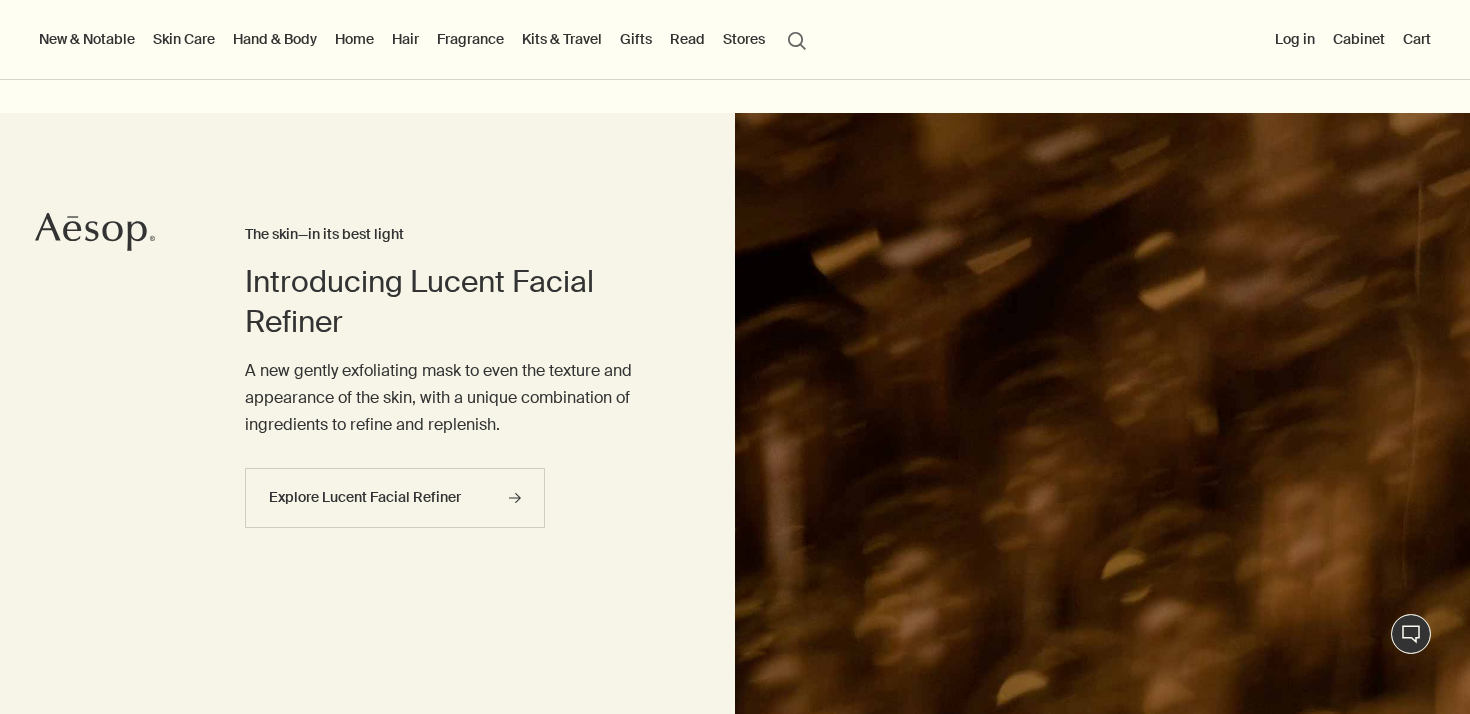 type 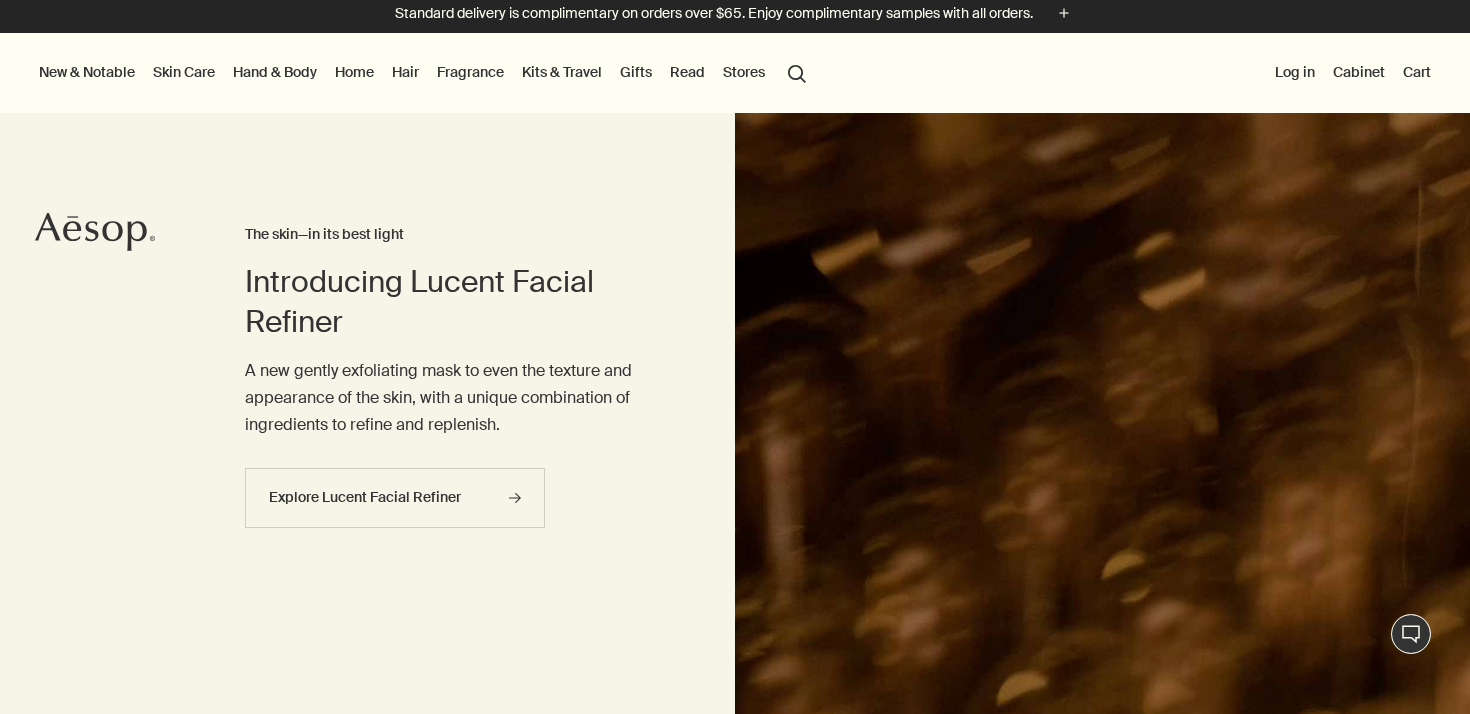 click on "Gifts" at bounding box center [636, 72] 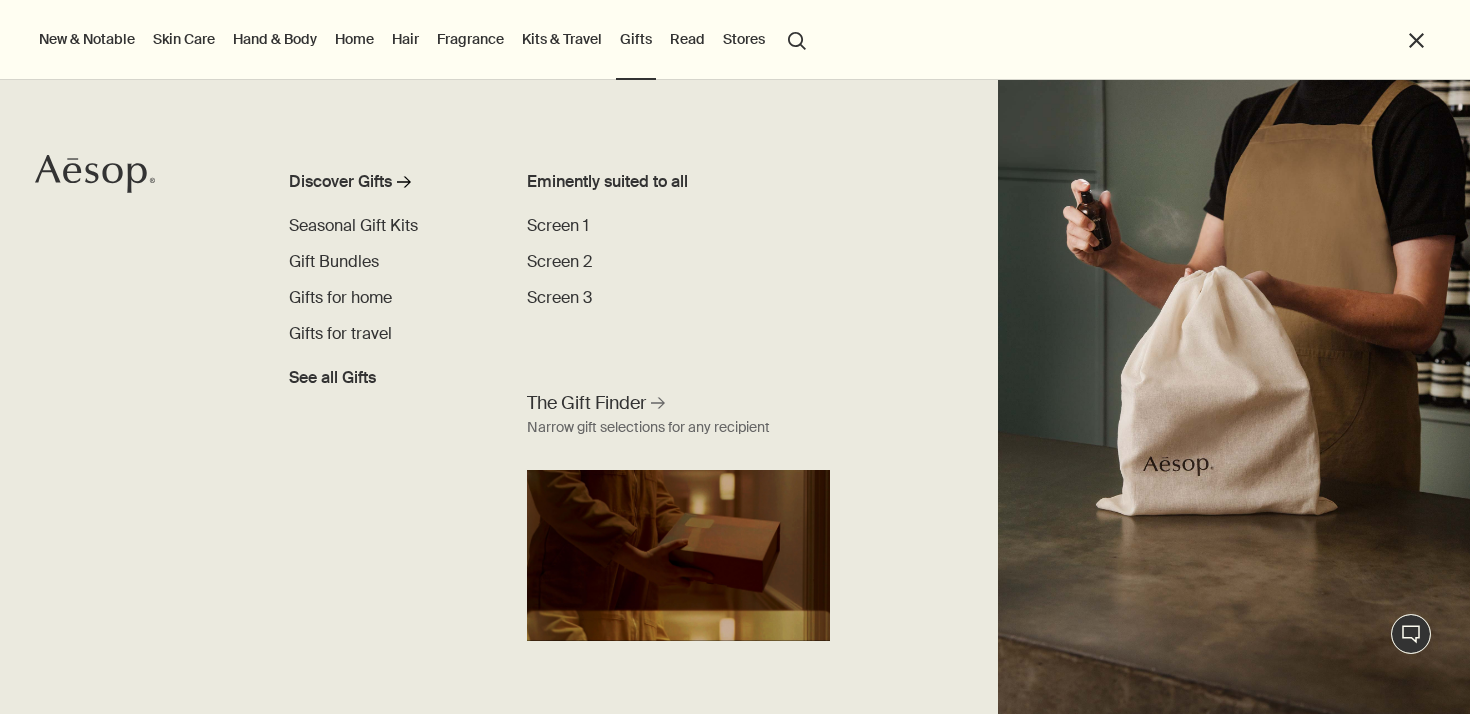 click on "Fragrance" at bounding box center [470, 39] 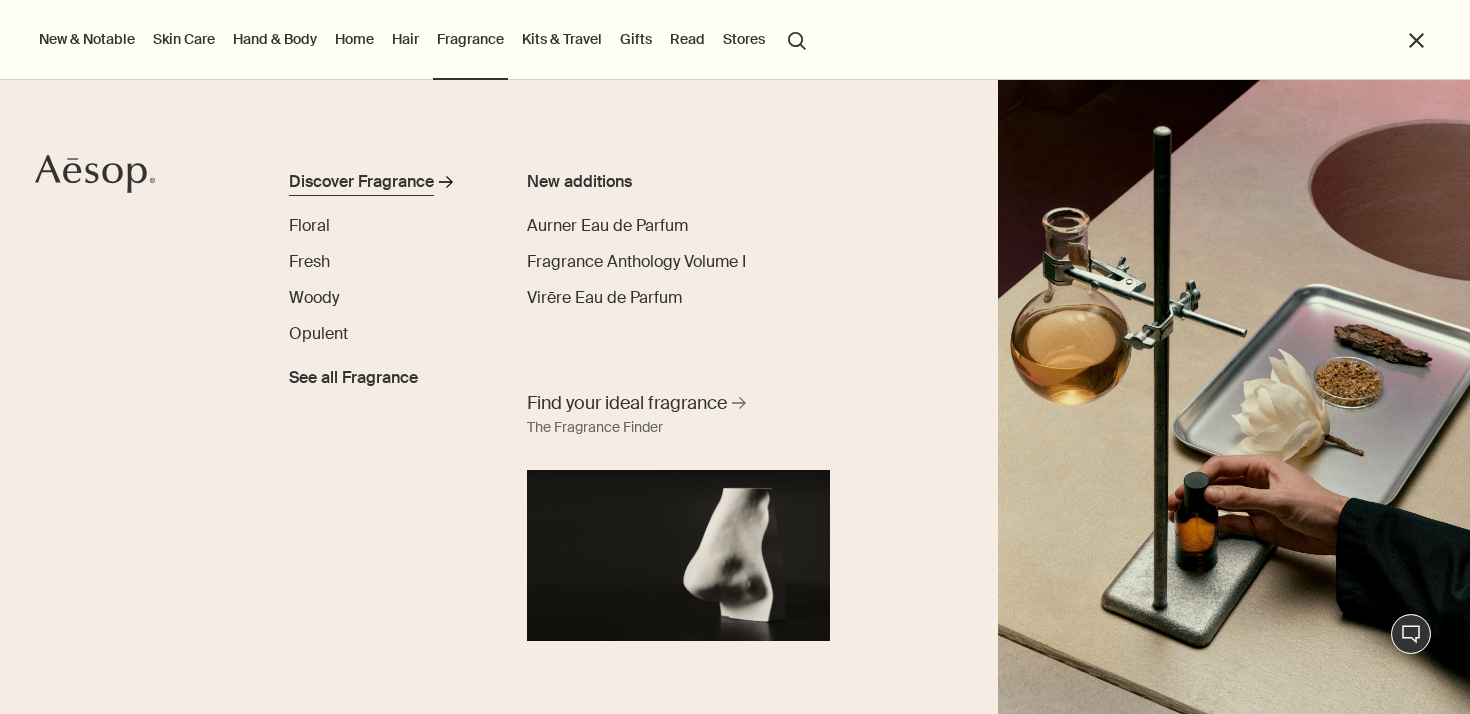 click on "Discover Fragrance" at bounding box center [361, 182] 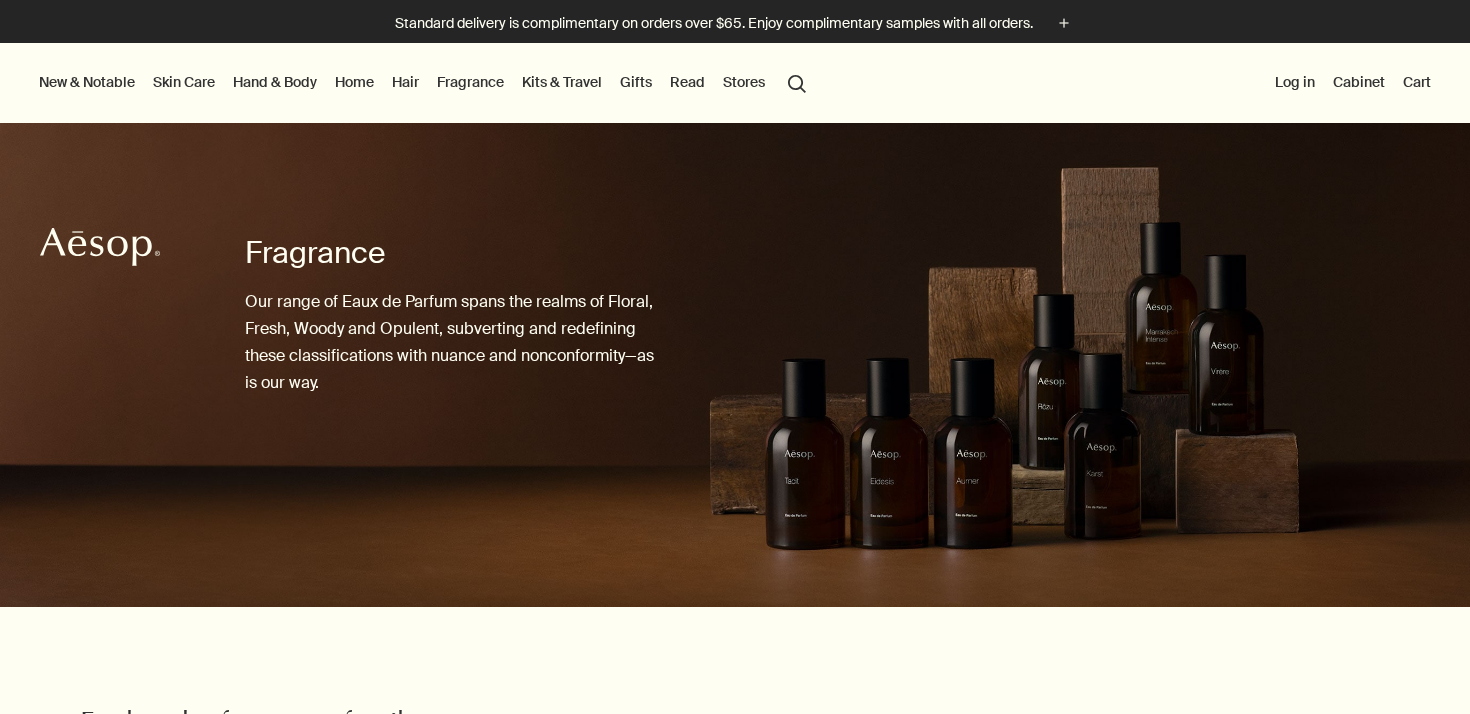 scroll, scrollTop: 279, scrollLeft: 0, axis: vertical 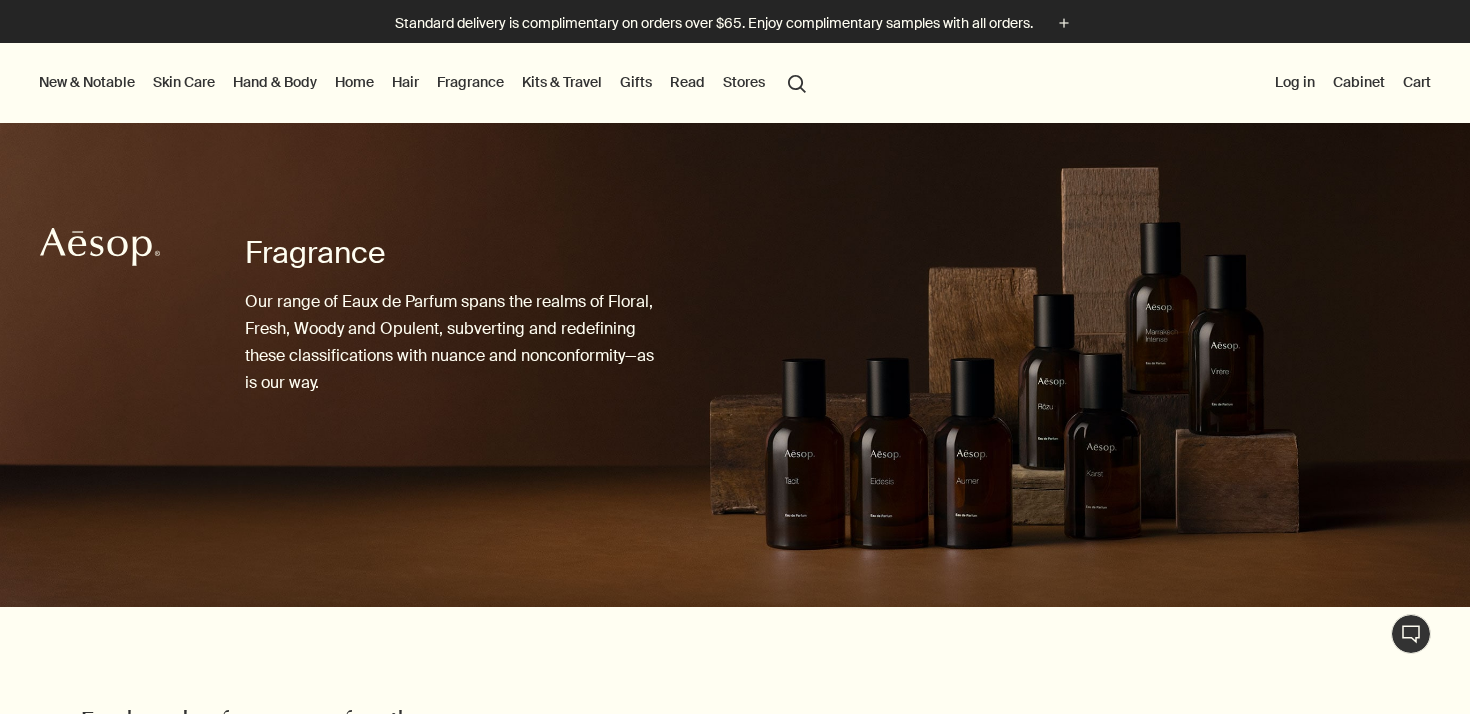 click on "Hand & Body" at bounding box center (275, 82) 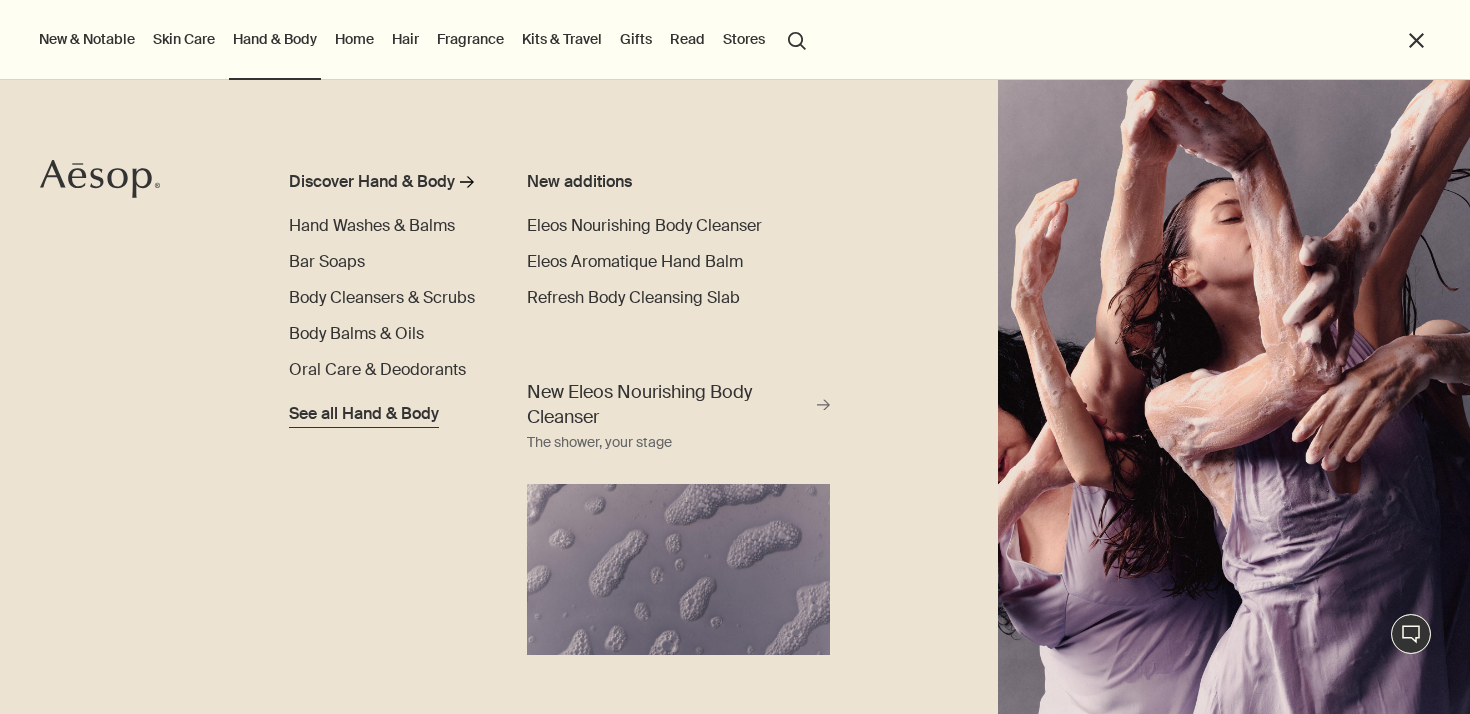 click on "See all Hand & Body" at bounding box center (364, 414) 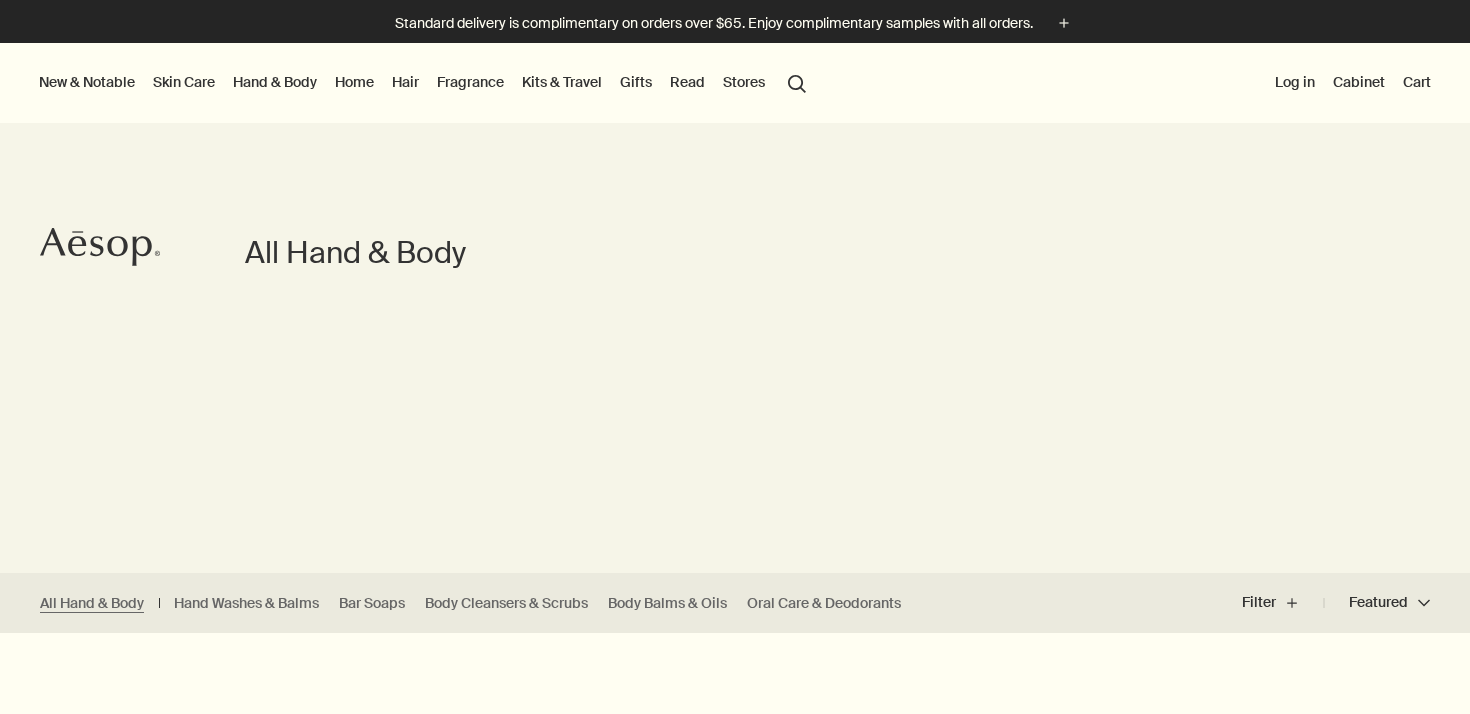 scroll, scrollTop: 352, scrollLeft: 0, axis: vertical 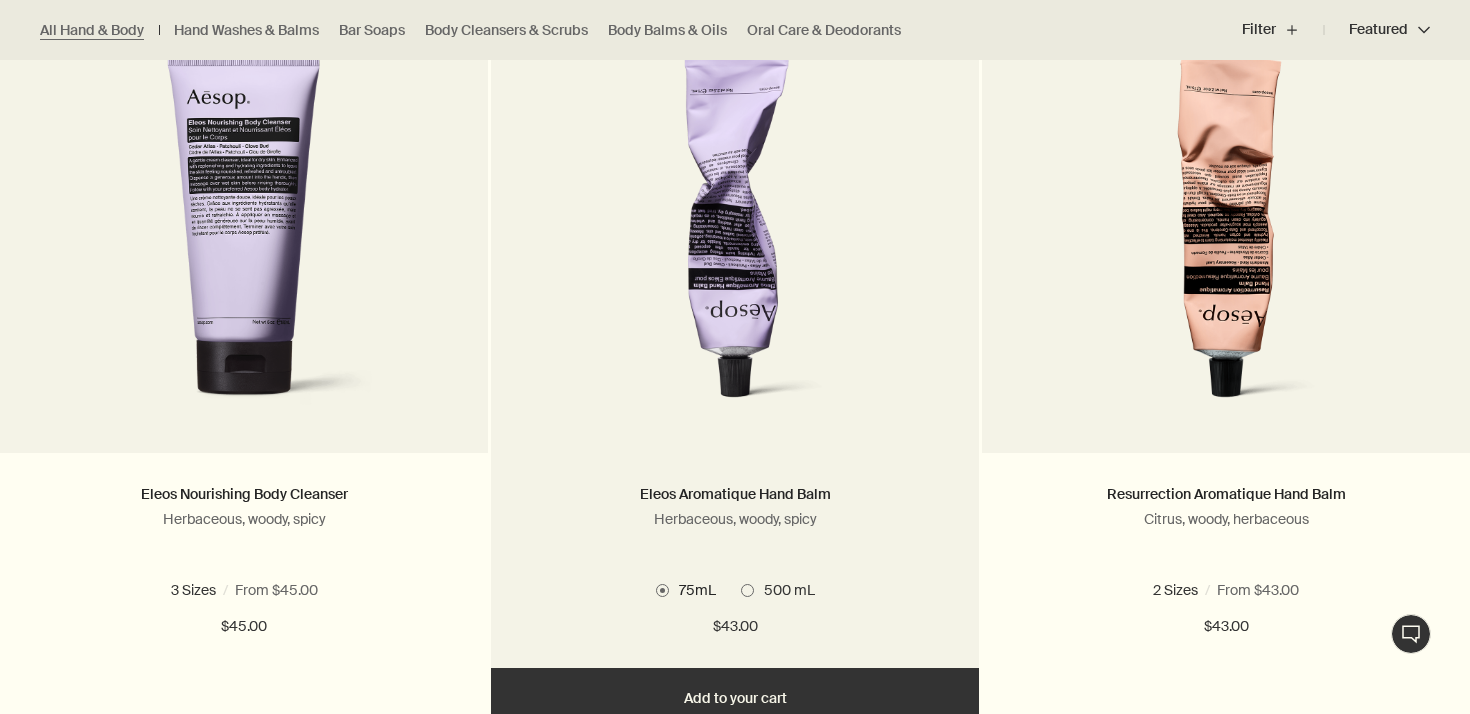 click at bounding box center (735, 238) 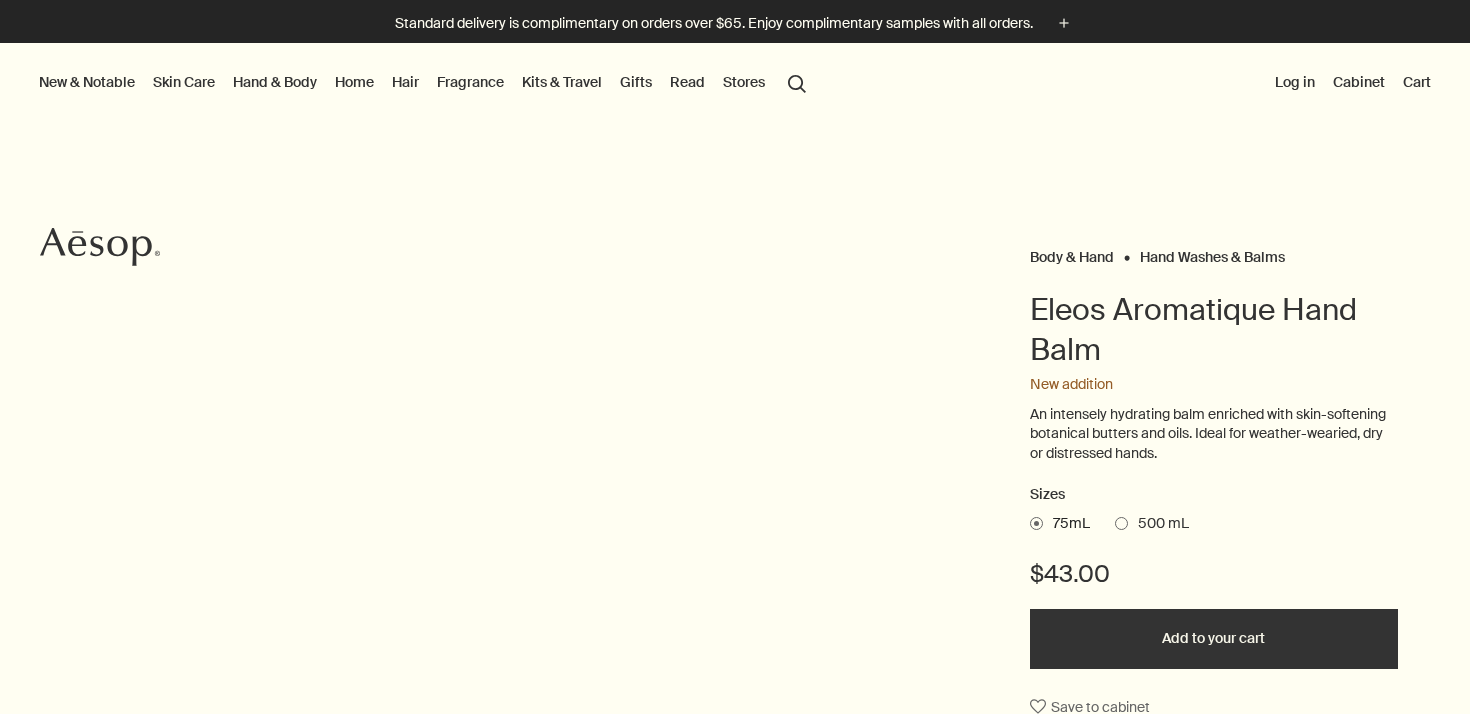 scroll, scrollTop: 0, scrollLeft: 0, axis: both 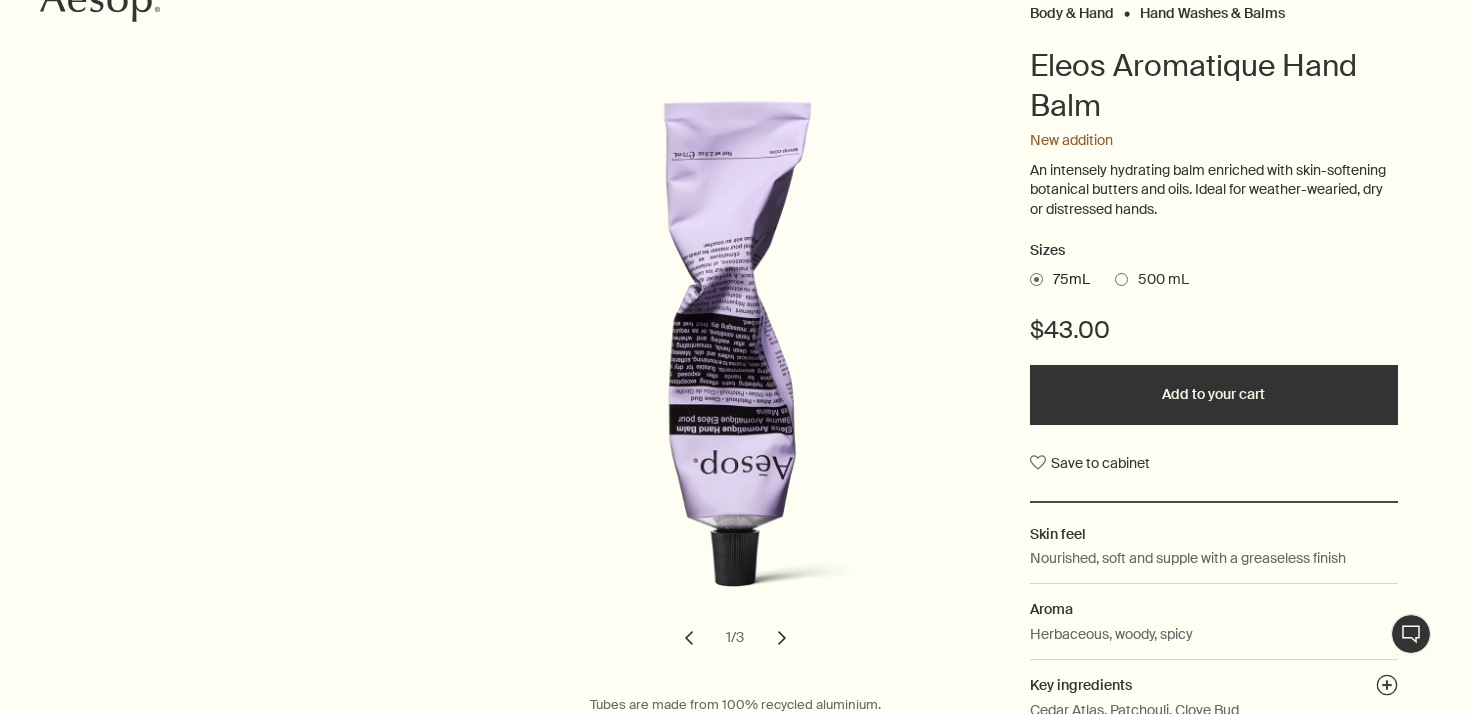 click on "Add to your cart" at bounding box center [1214, 395] 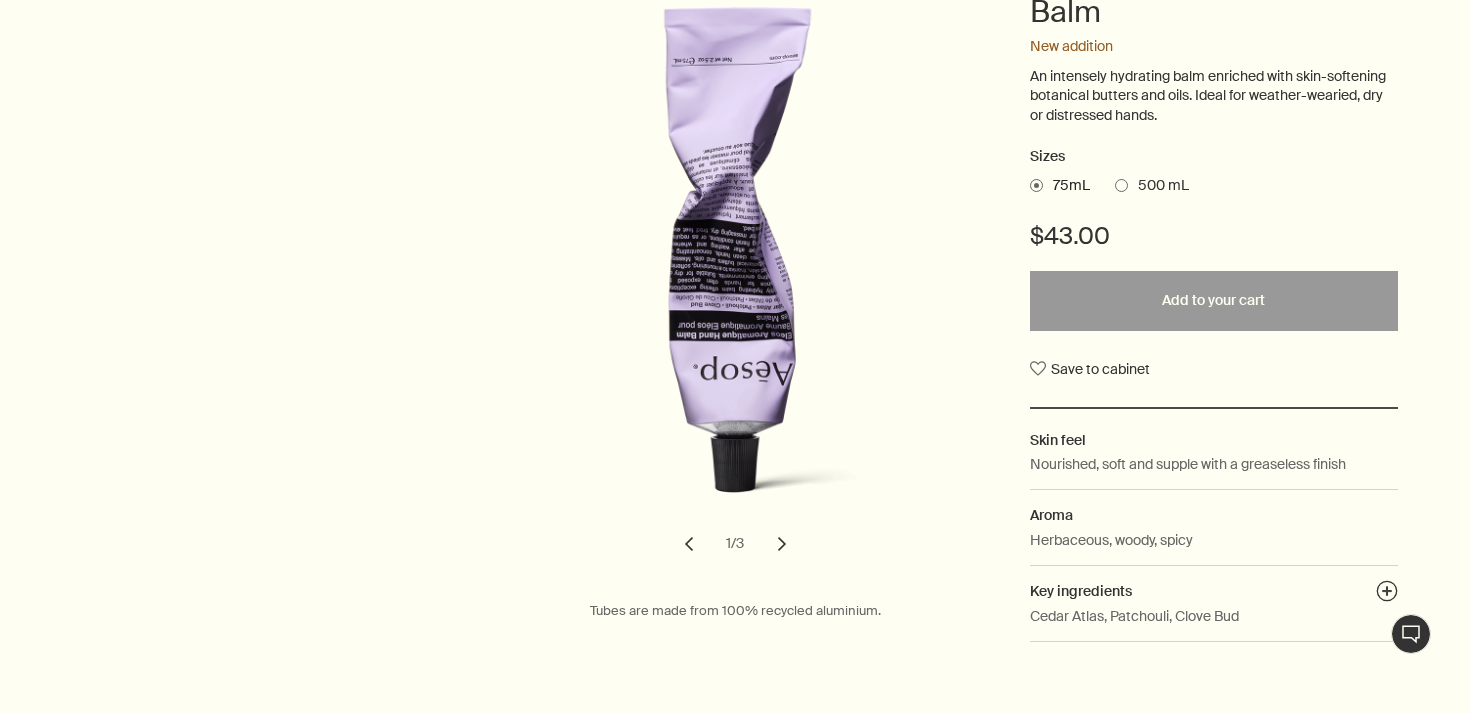 scroll, scrollTop: 350, scrollLeft: 0, axis: vertical 